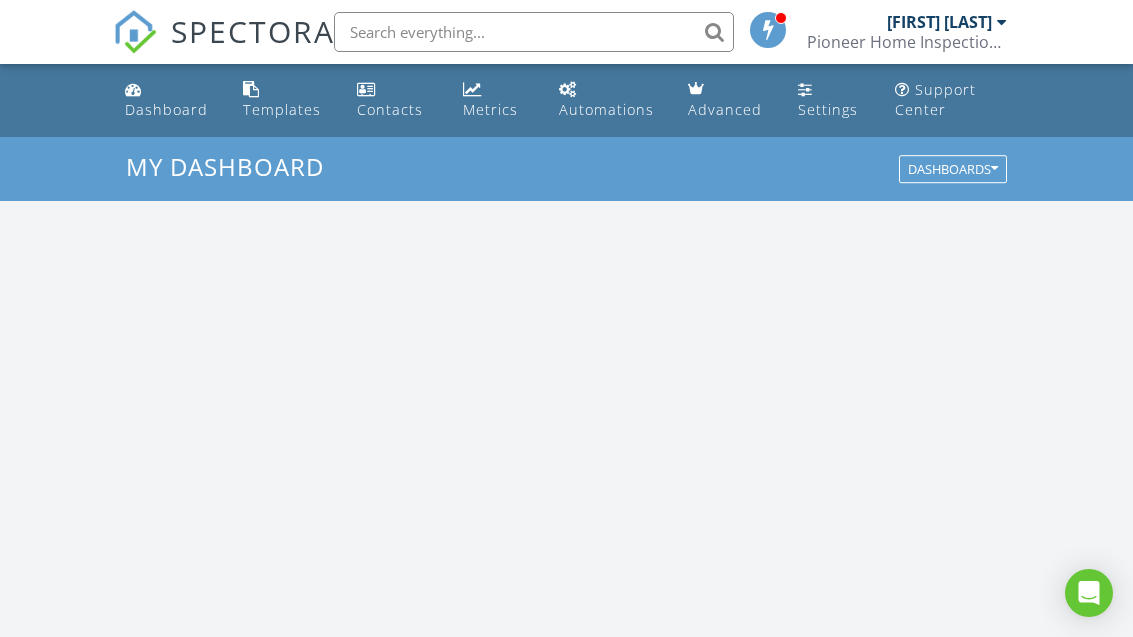 scroll, scrollTop: 171, scrollLeft: 0, axis: vertical 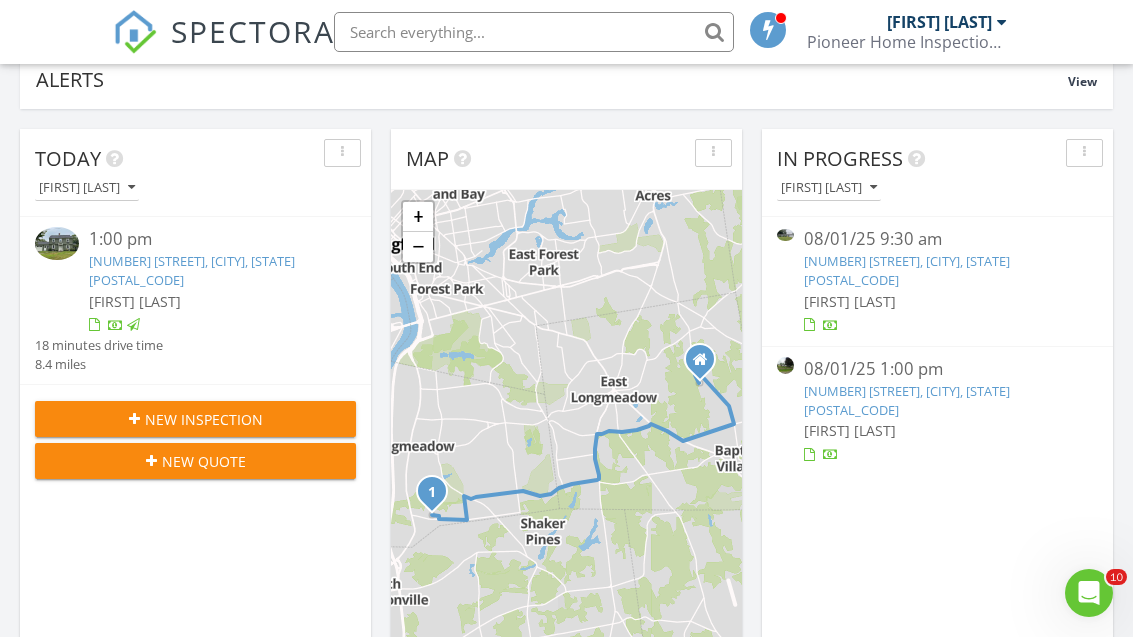 click on "[NUMBER] [STREET], [CITY], [STATE] [POSTAL_CODE]" at bounding box center [907, 270] 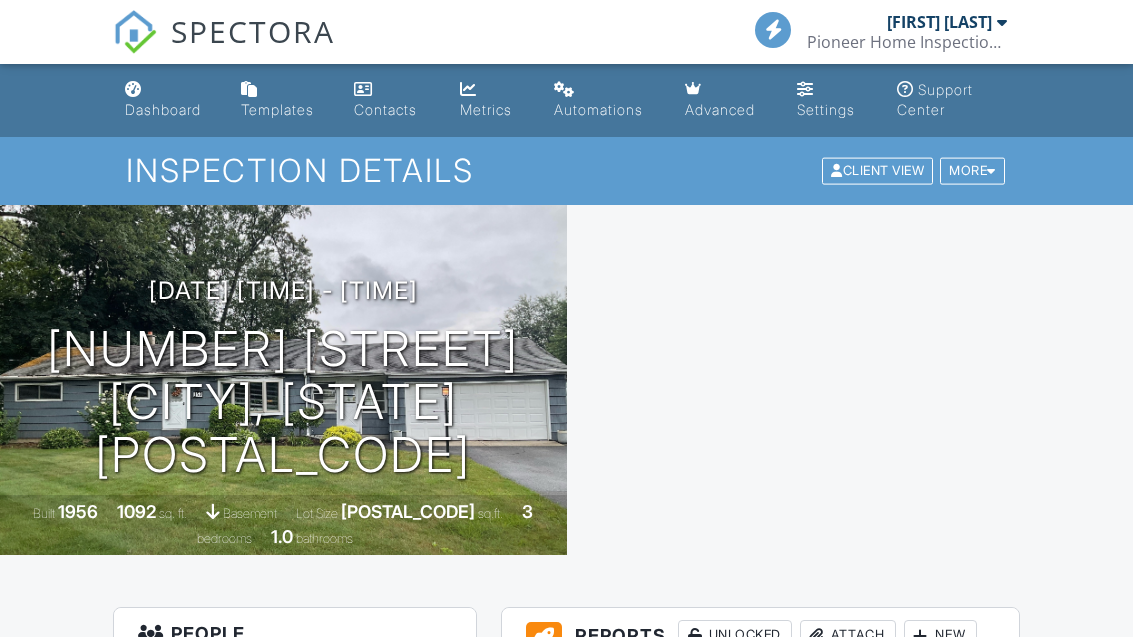 scroll, scrollTop: 0, scrollLeft: 0, axis: both 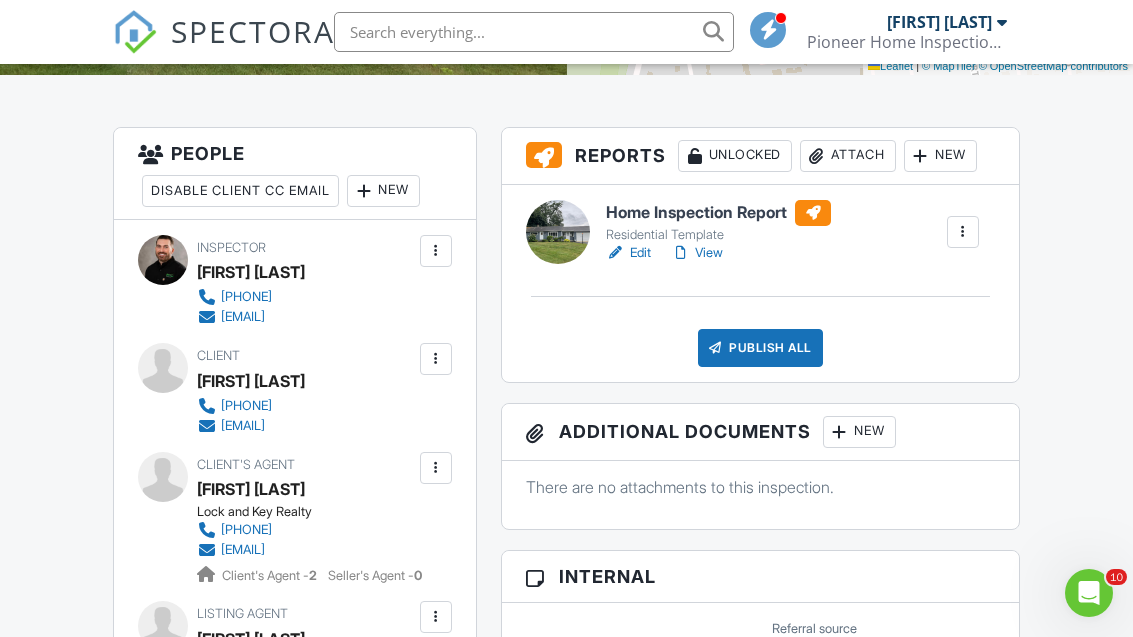 click on "Publish All" at bounding box center [760, 348] 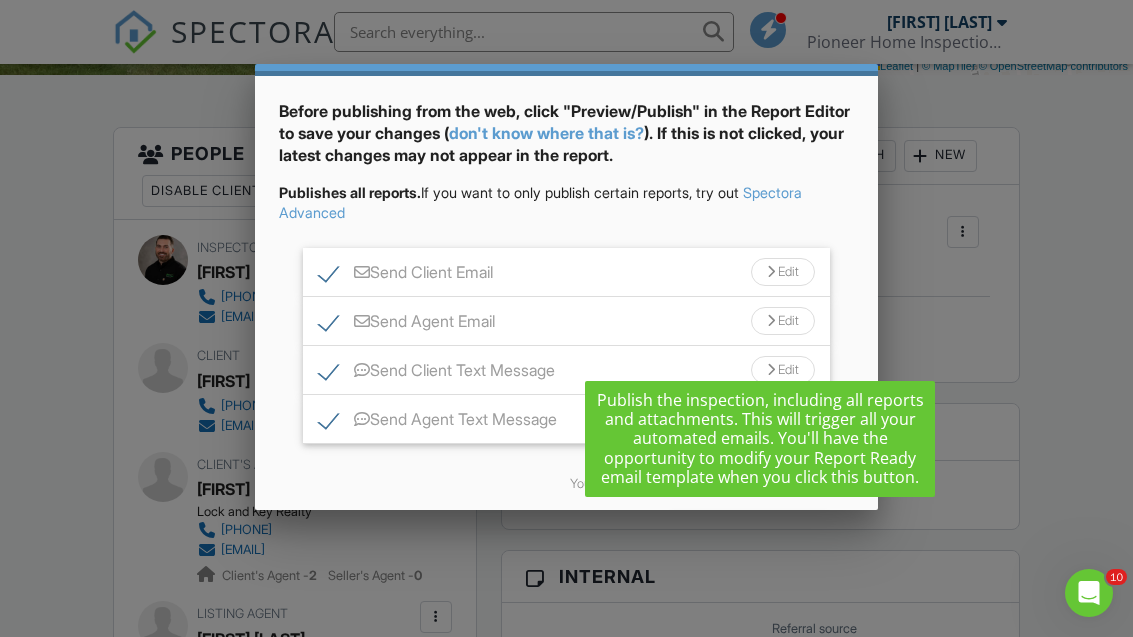 scroll, scrollTop: 66, scrollLeft: 0, axis: vertical 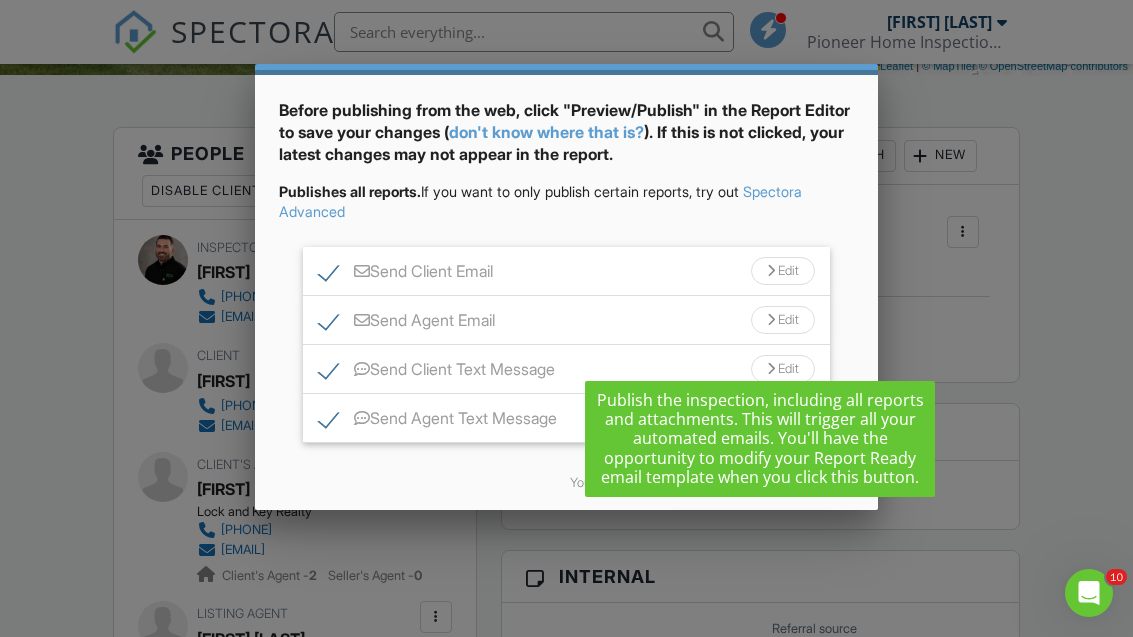 click on "Send All" at bounding box center [750, 531] 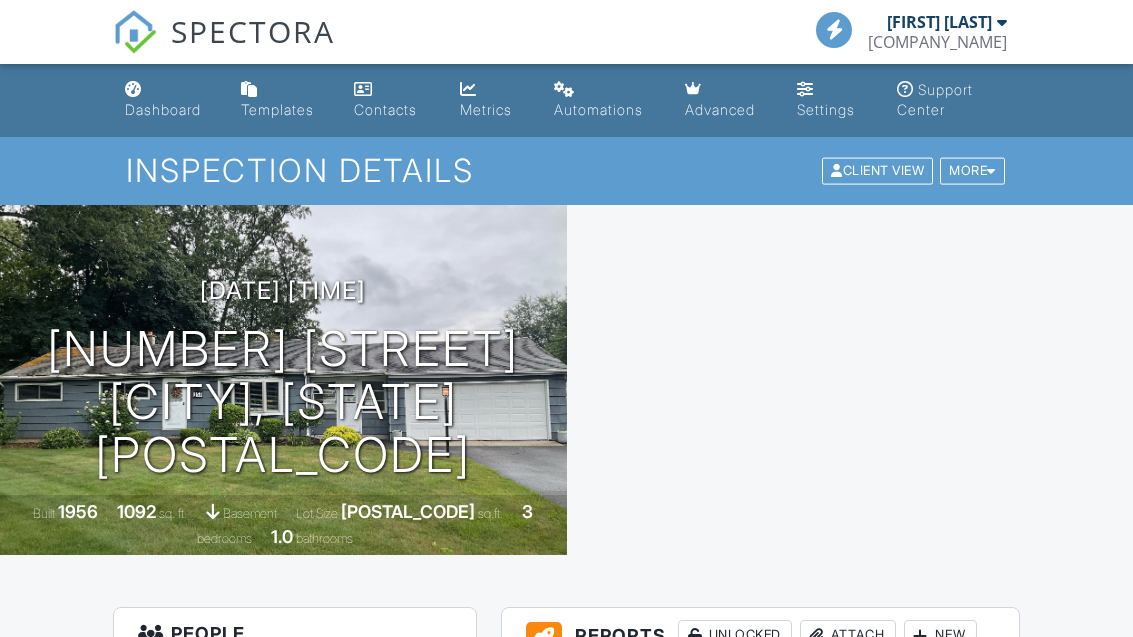 scroll, scrollTop: 0, scrollLeft: 0, axis: both 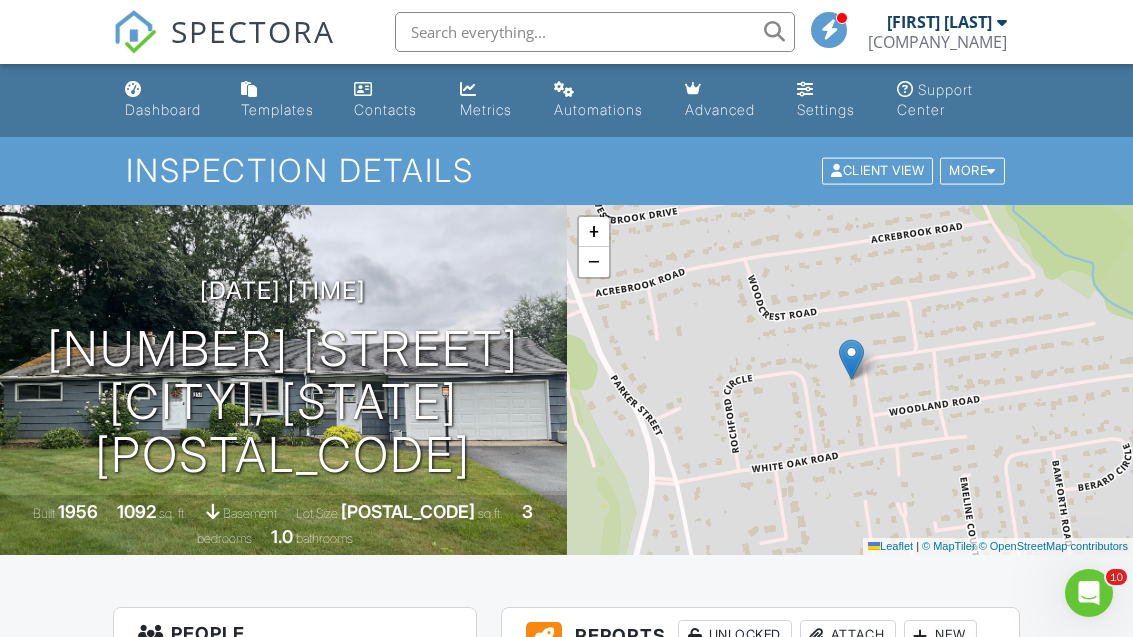 click on "Dashboard" at bounding box center (163, 109) 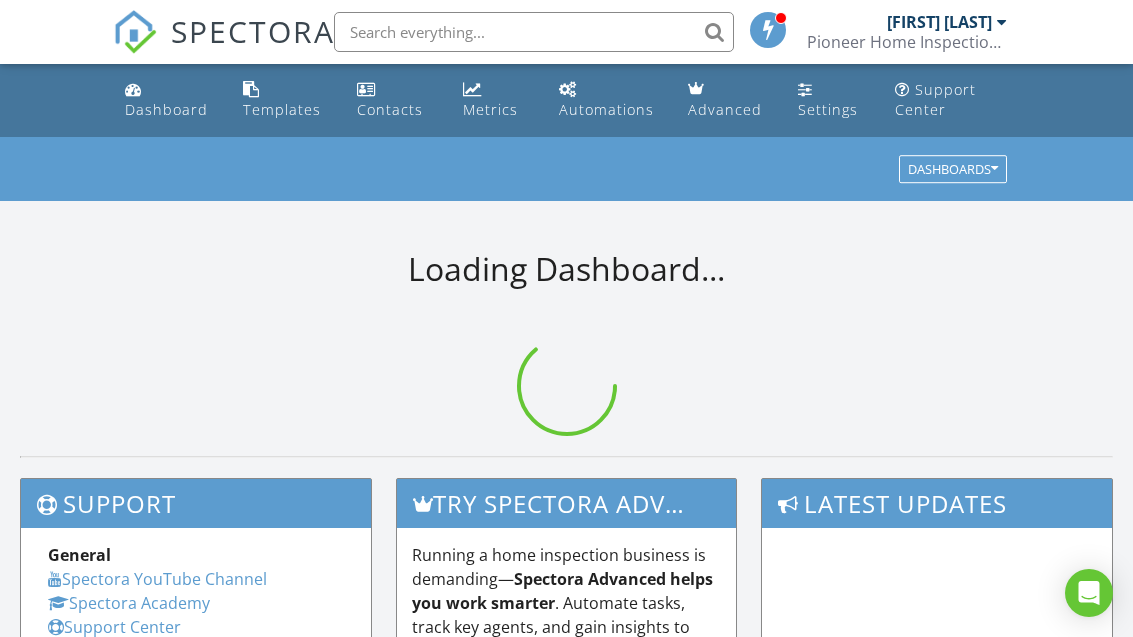scroll, scrollTop: 0, scrollLeft: 0, axis: both 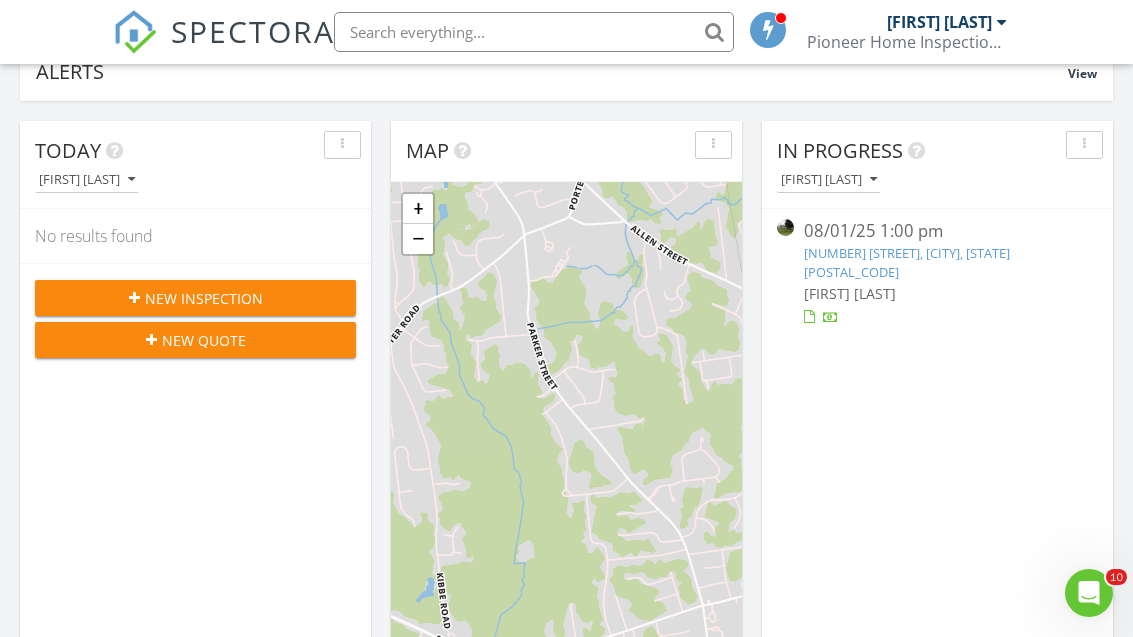 click on "[NUMBER] [STREET], [CITY], [STATE] [POSTAL_CODE]" at bounding box center (907, 262) 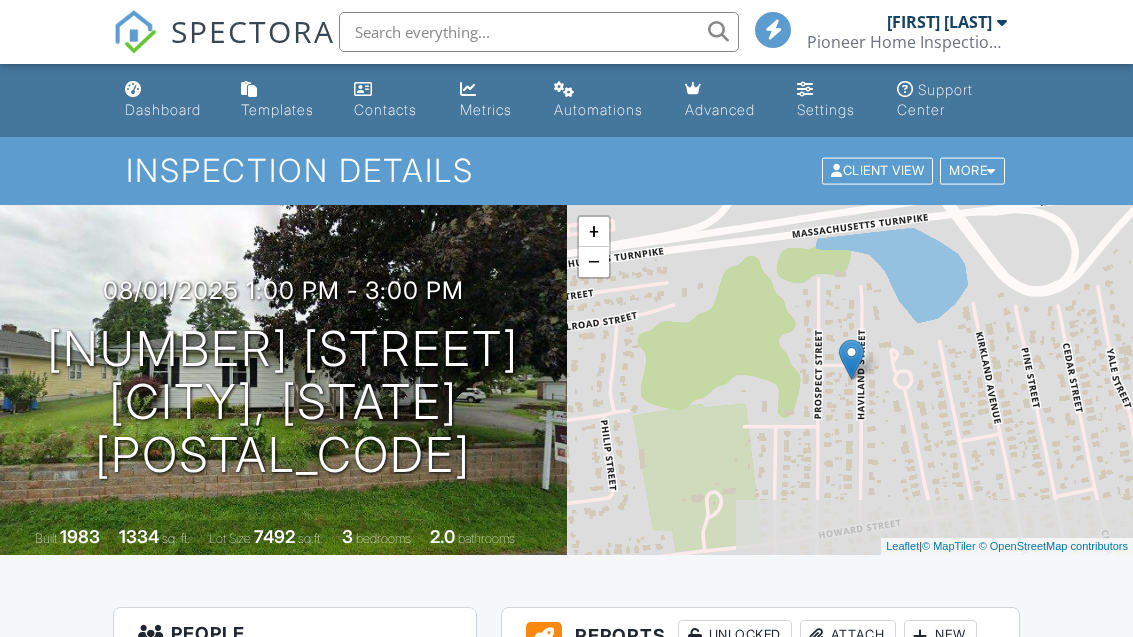 scroll, scrollTop: 0, scrollLeft: 0, axis: both 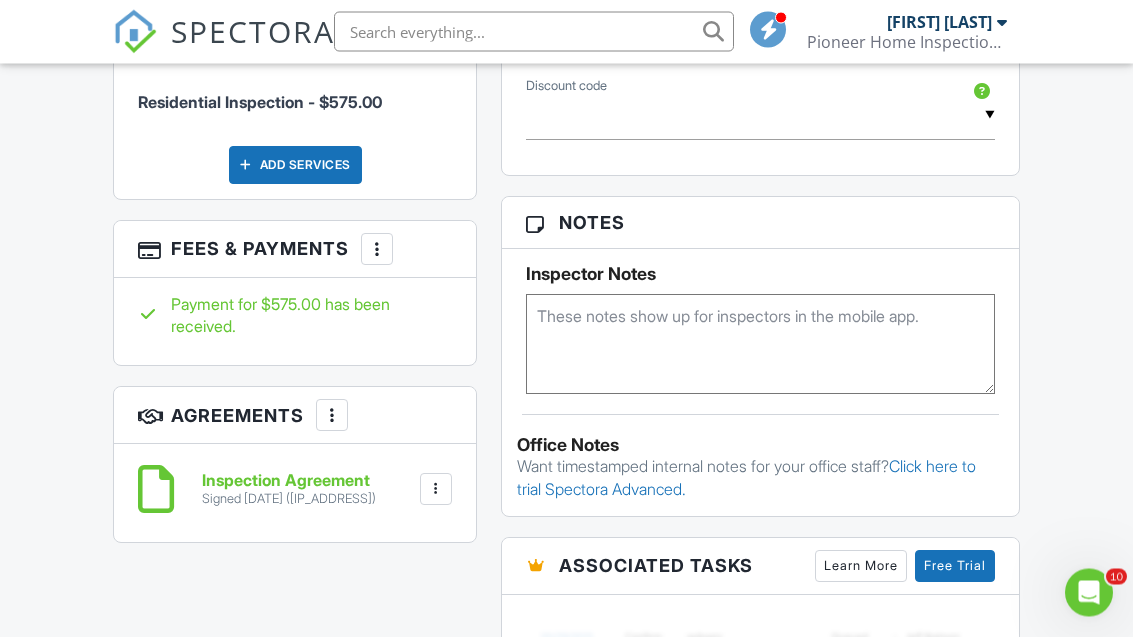 click at bounding box center (377, 250) 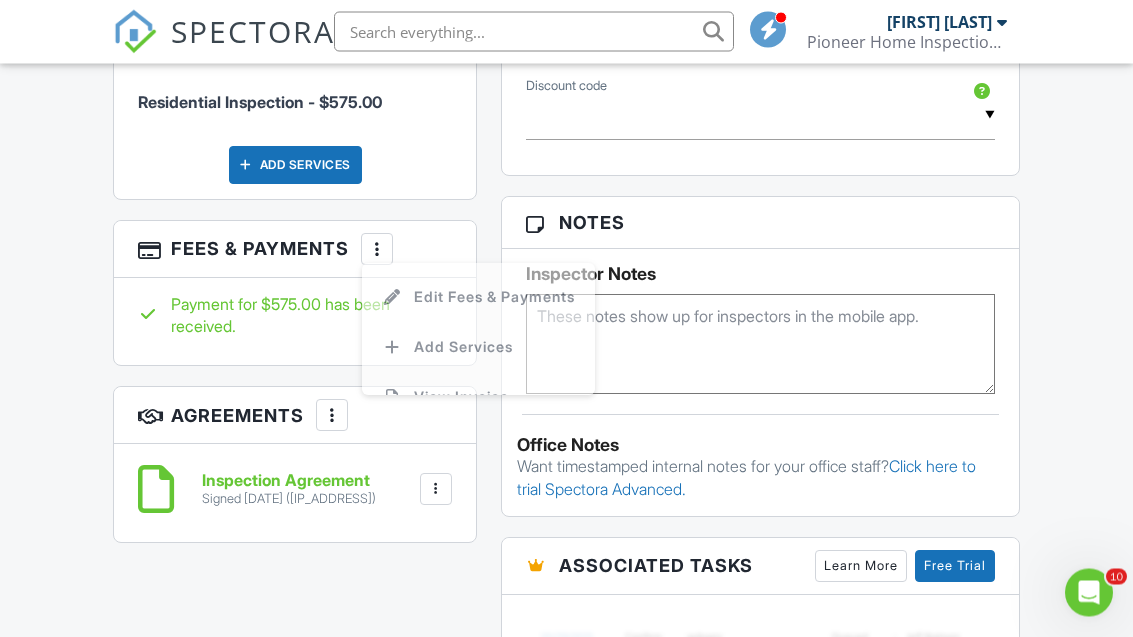 scroll, scrollTop: 1183, scrollLeft: 0, axis: vertical 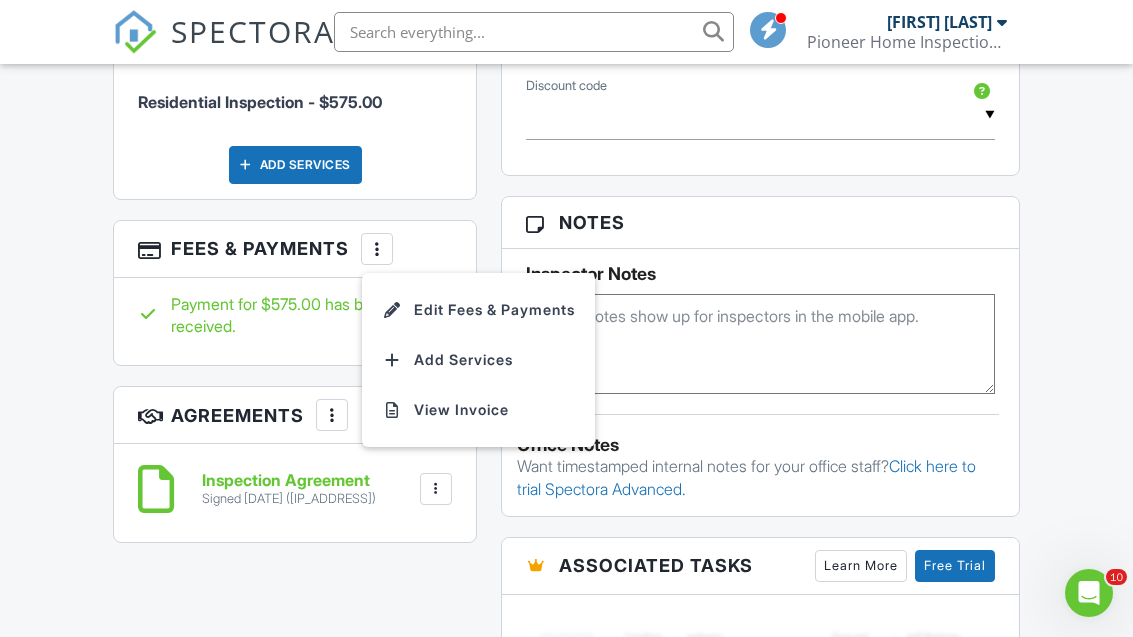 click on "Edit Fees & Payments" at bounding box center (478, 310) 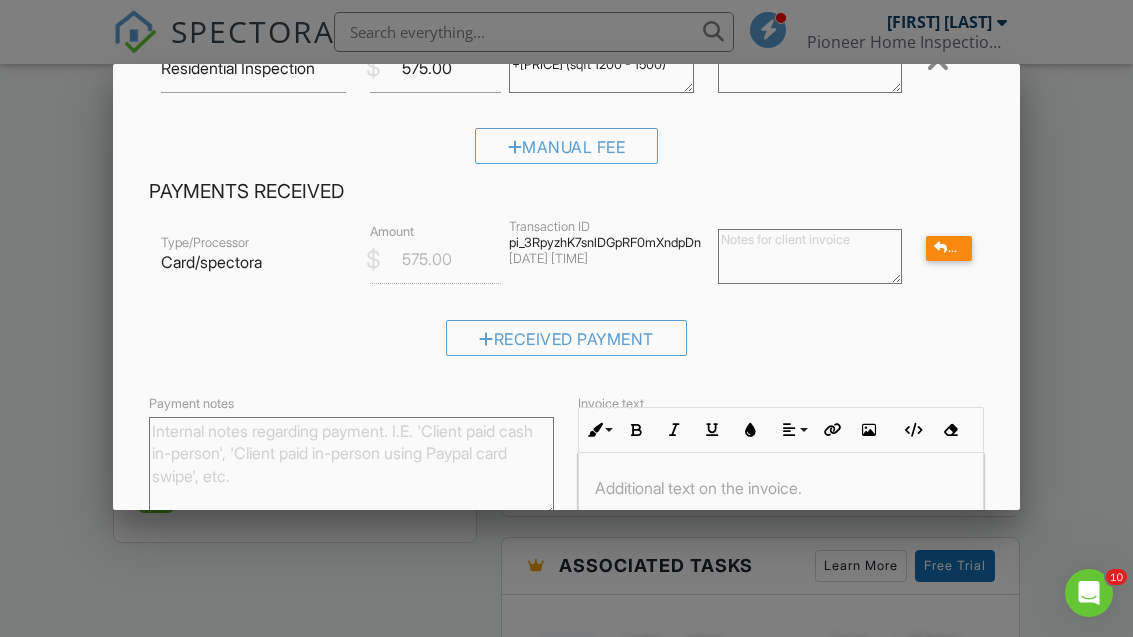scroll, scrollTop: 178, scrollLeft: 0, axis: vertical 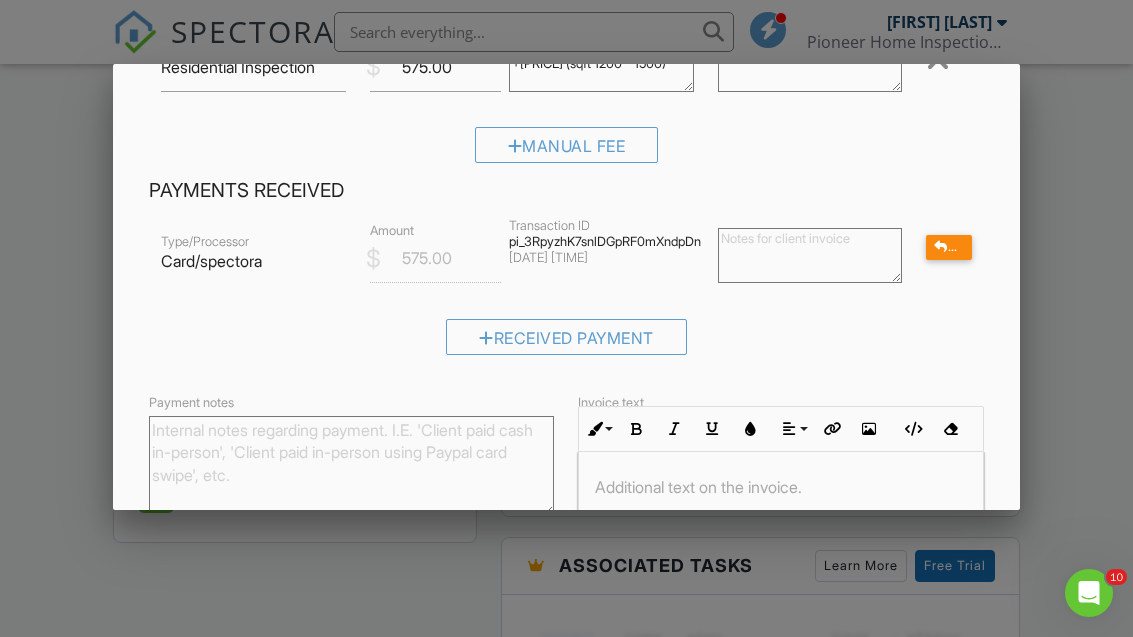 click on "Refund" at bounding box center (949, 247) 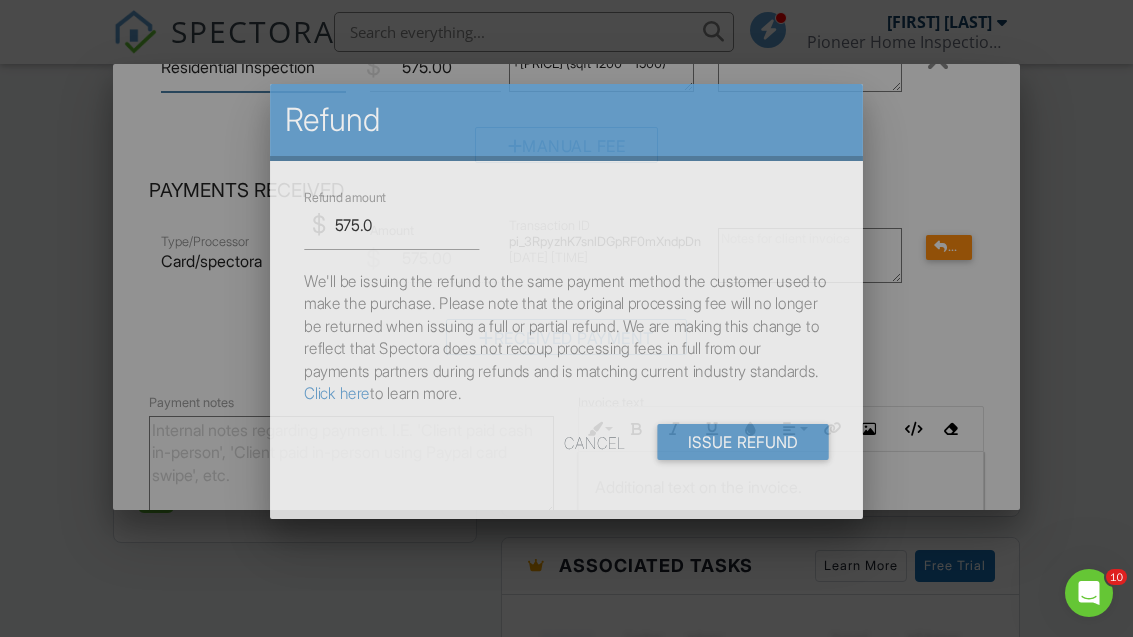 scroll, scrollTop: 170, scrollLeft: 0, axis: vertical 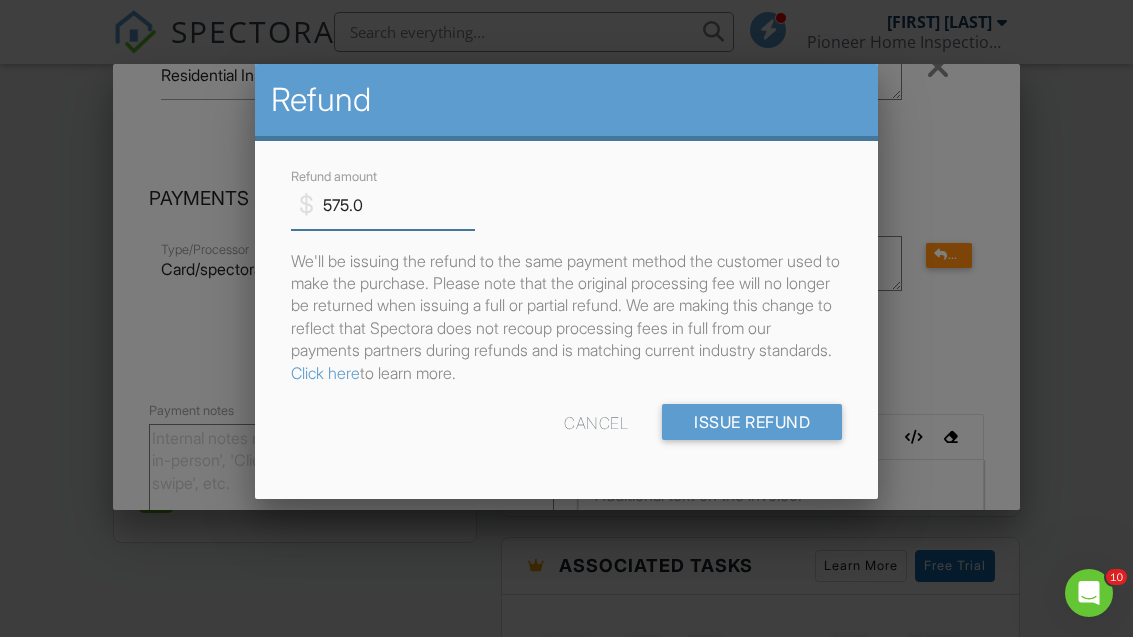 click on "575.0" at bounding box center [383, 205] 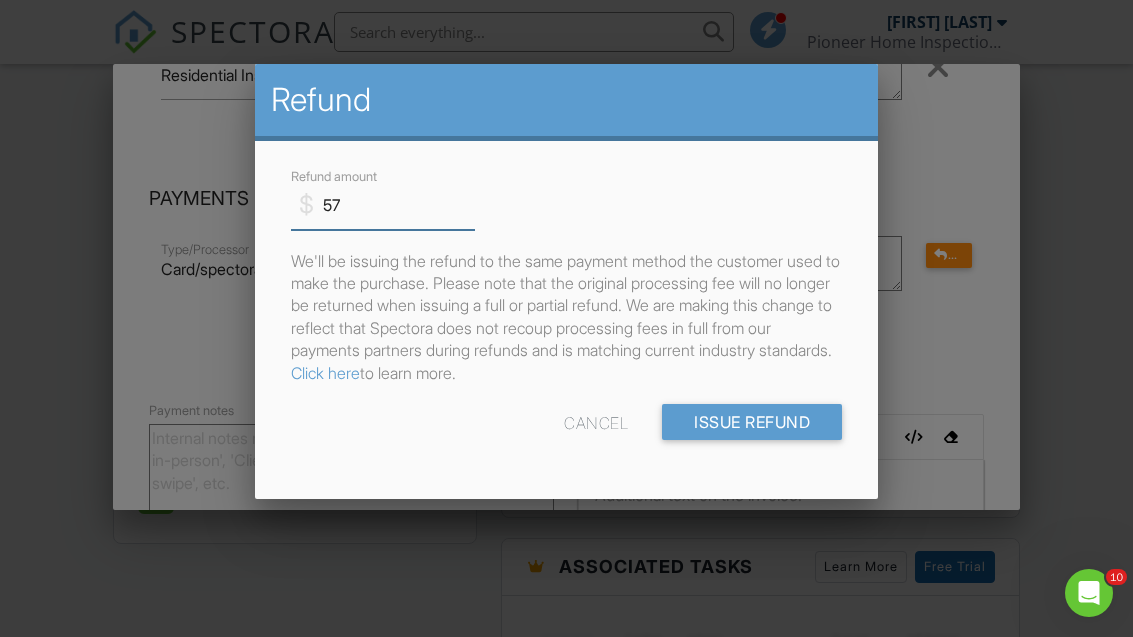 type on "5" 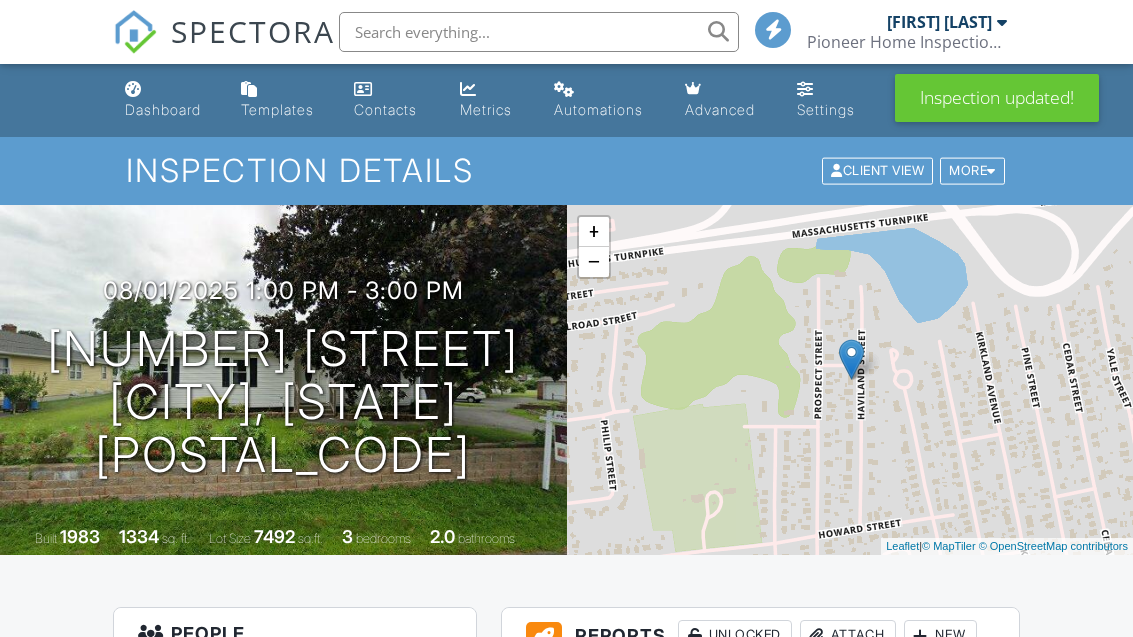 scroll, scrollTop: 0, scrollLeft: 0, axis: both 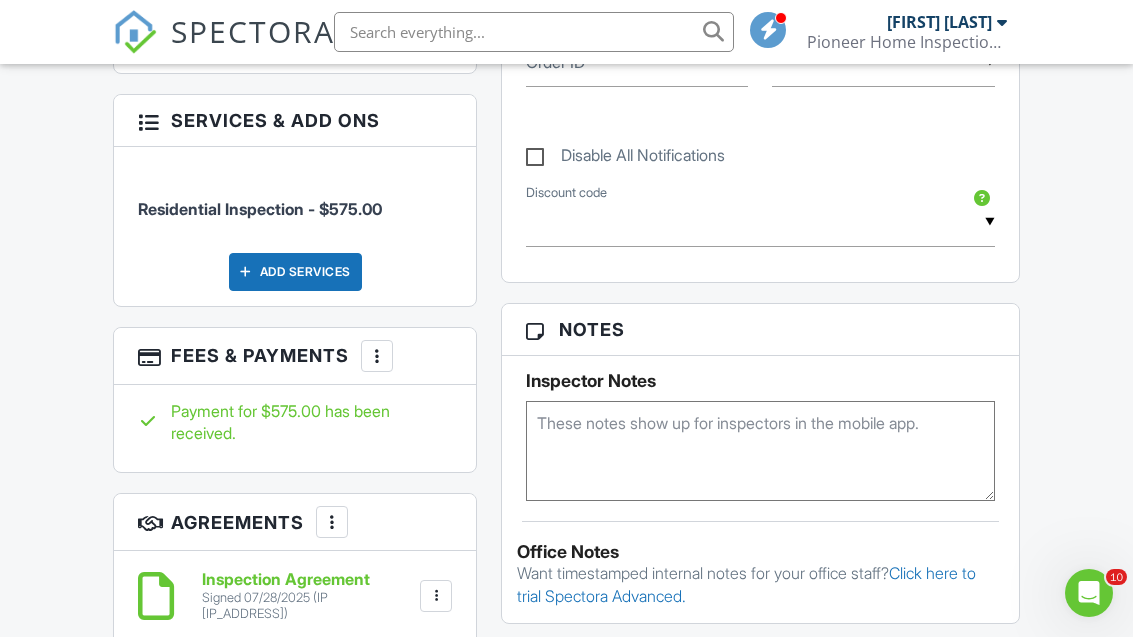 click at bounding box center (377, 356) 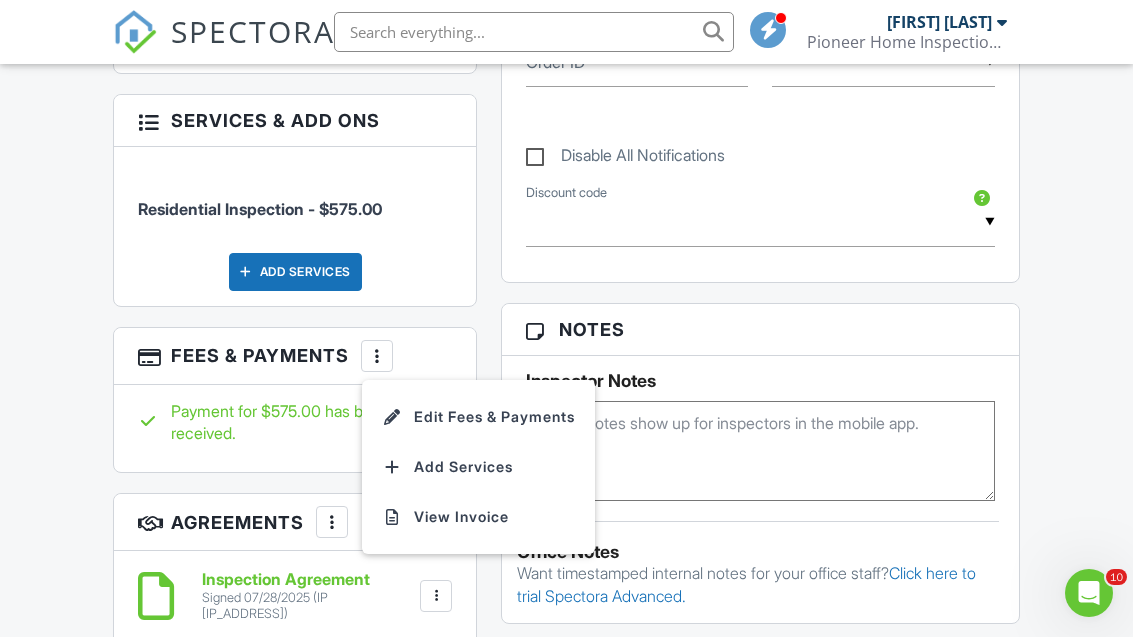 click on "Edit Fees & Payments" at bounding box center (478, 417) 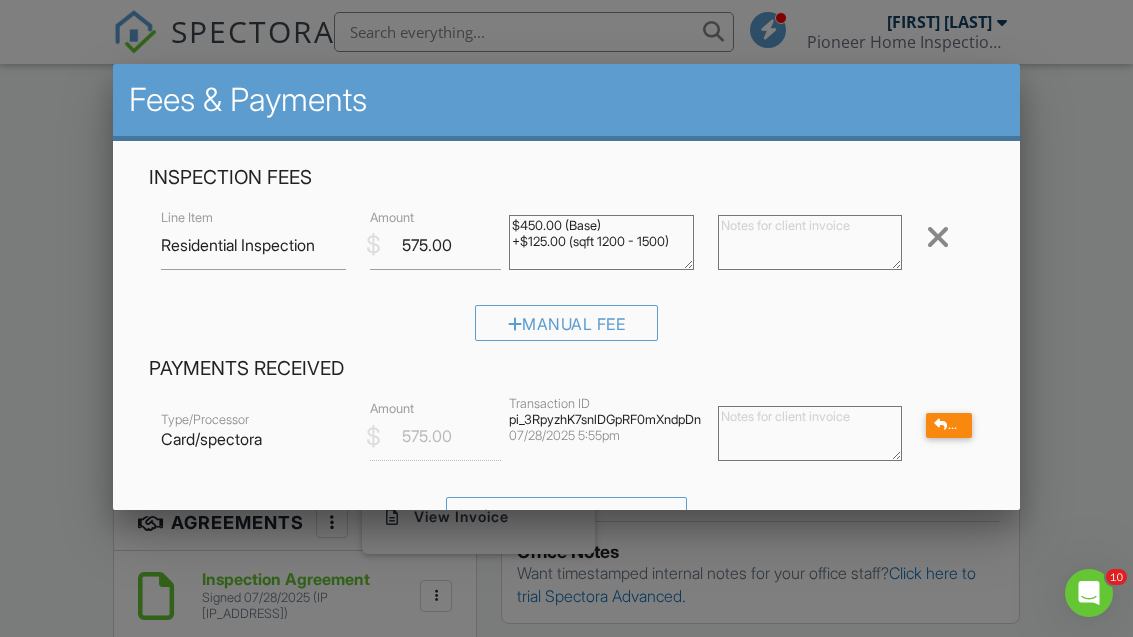 click on "Refund" at bounding box center [949, 425] 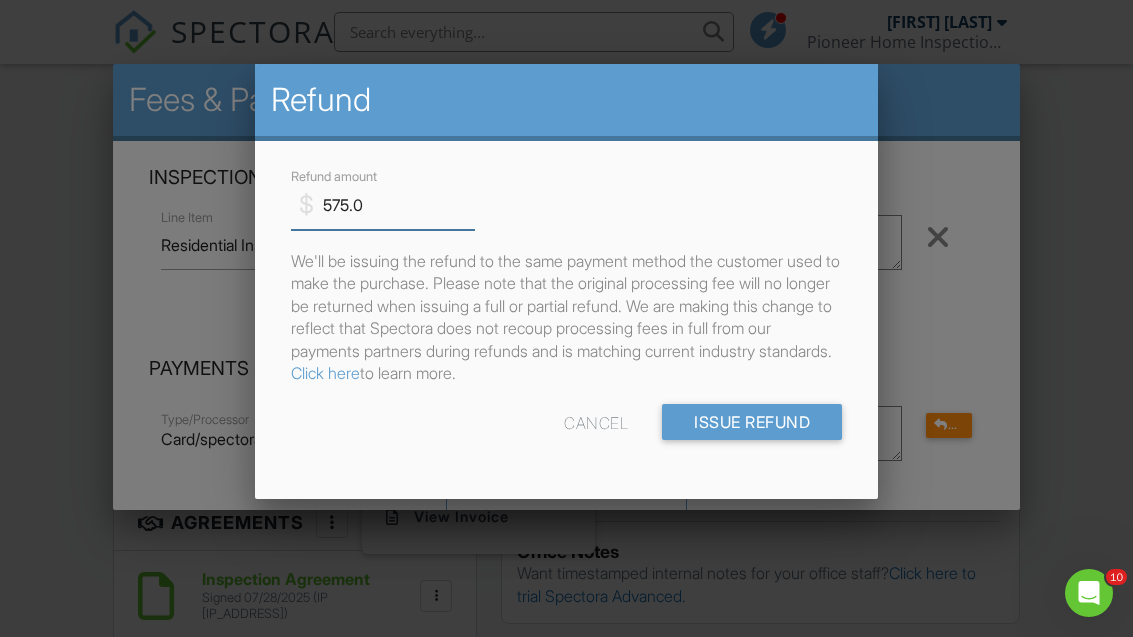 click on "575.0" at bounding box center [383, 205] 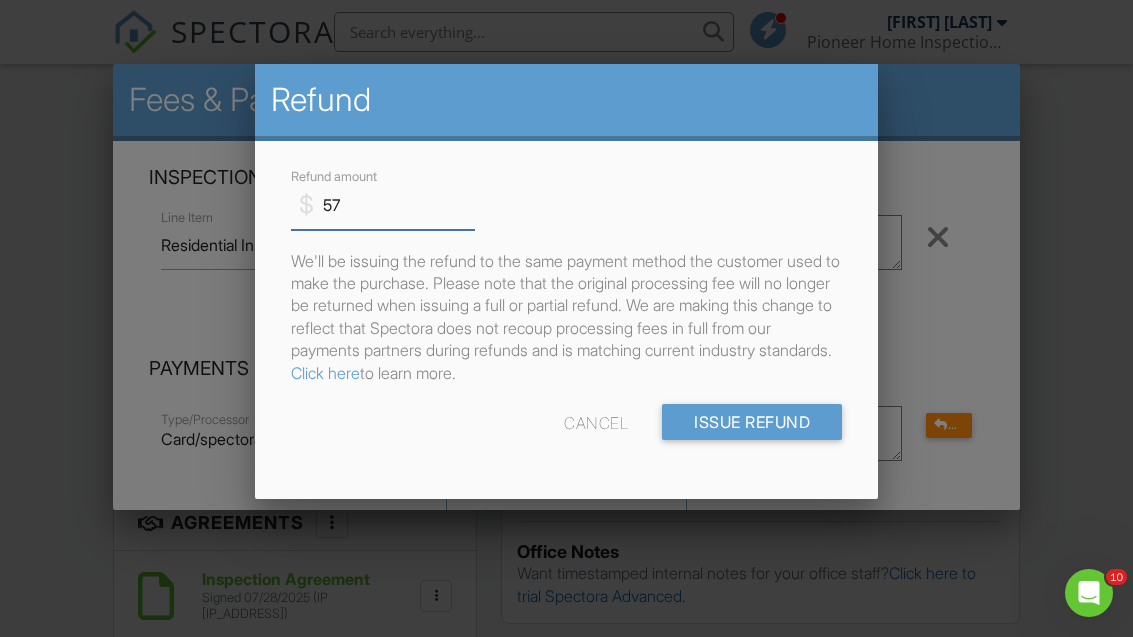 type on "5" 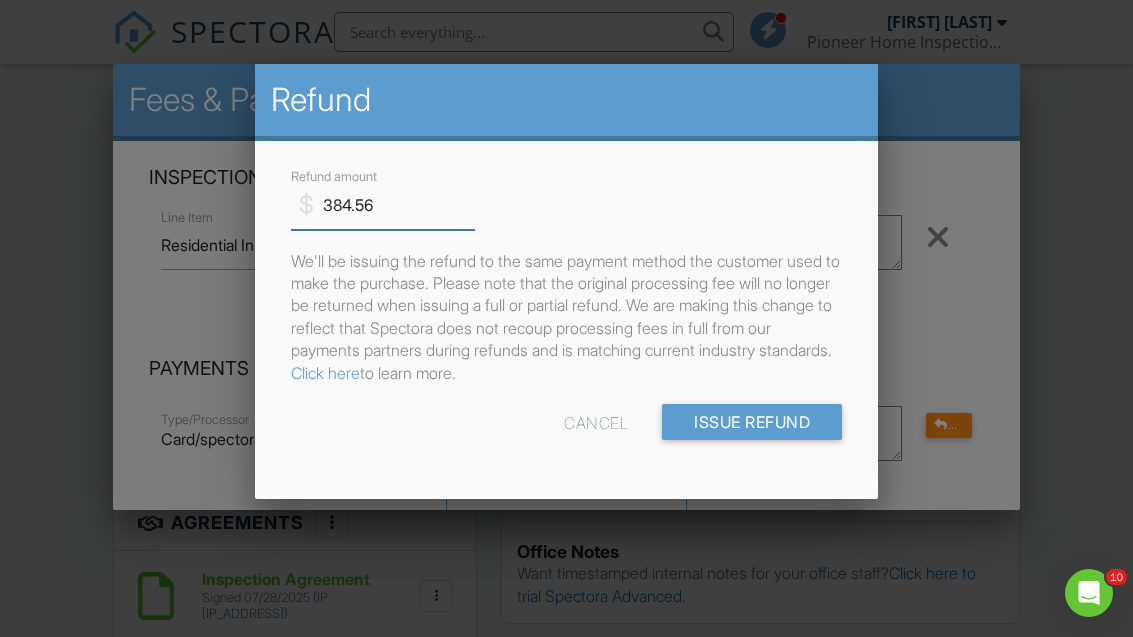 type on "384.56" 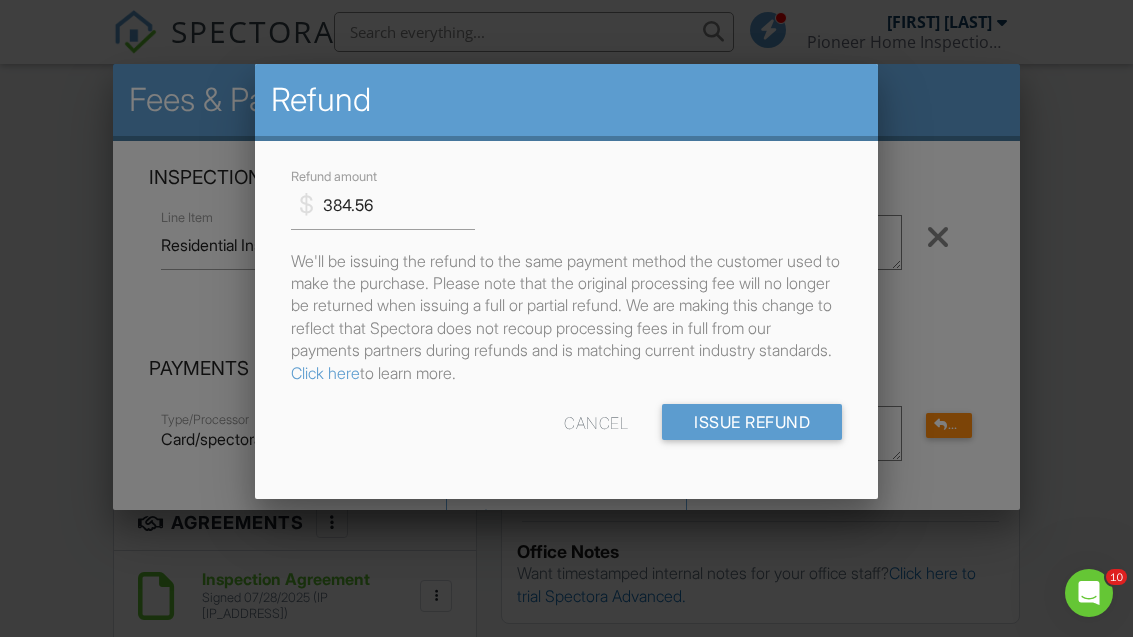 click on "Issue Refund" at bounding box center (752, 422) 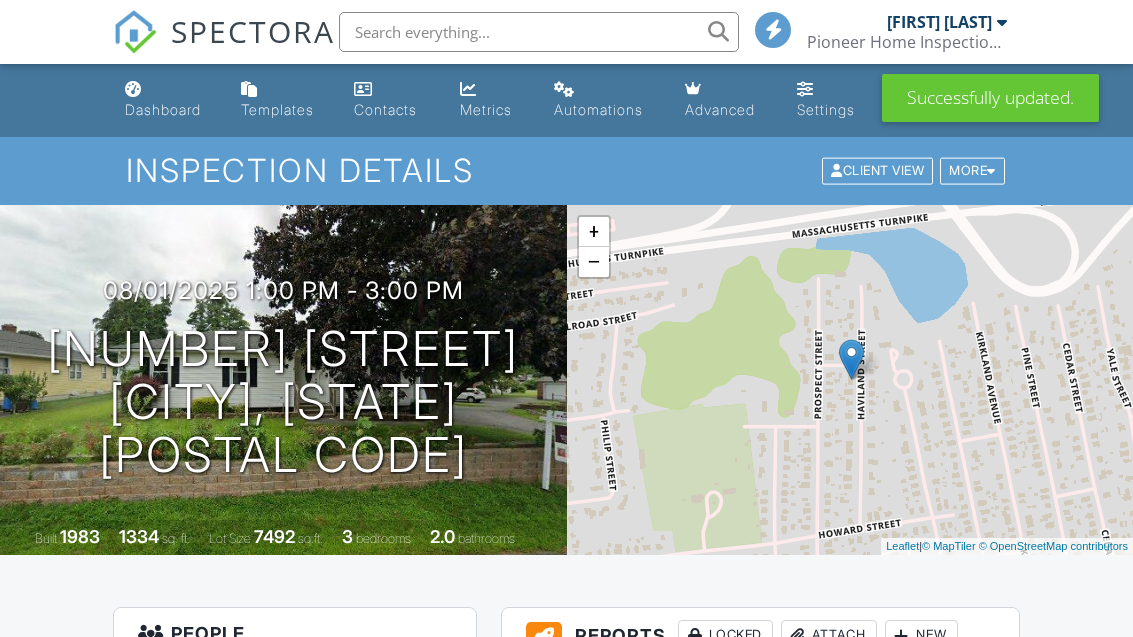 scroll, scrollTop: 0, scrollLeft: 0, axis: both 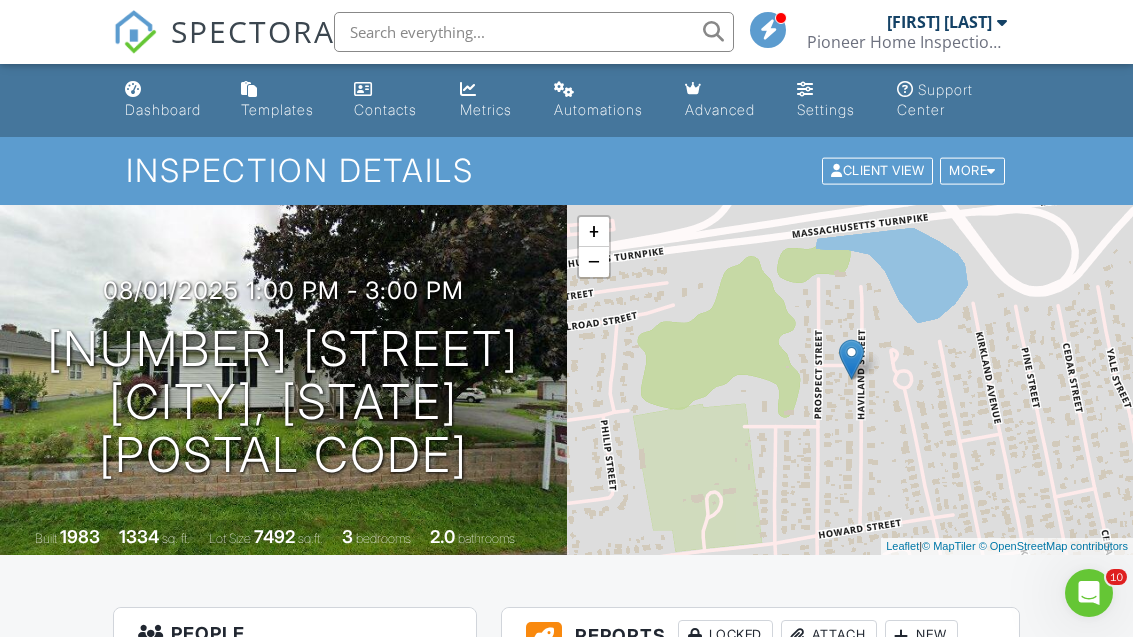 click on "More" at bounding box center (972, 171) 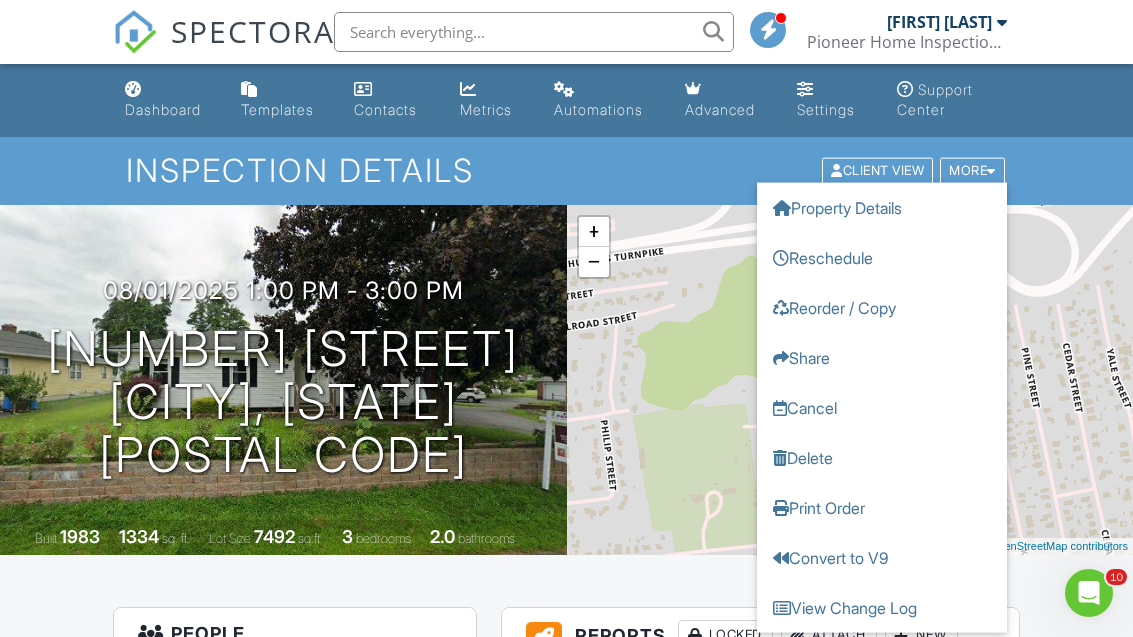 click on "Cancel" at bounding box center (882, 408) 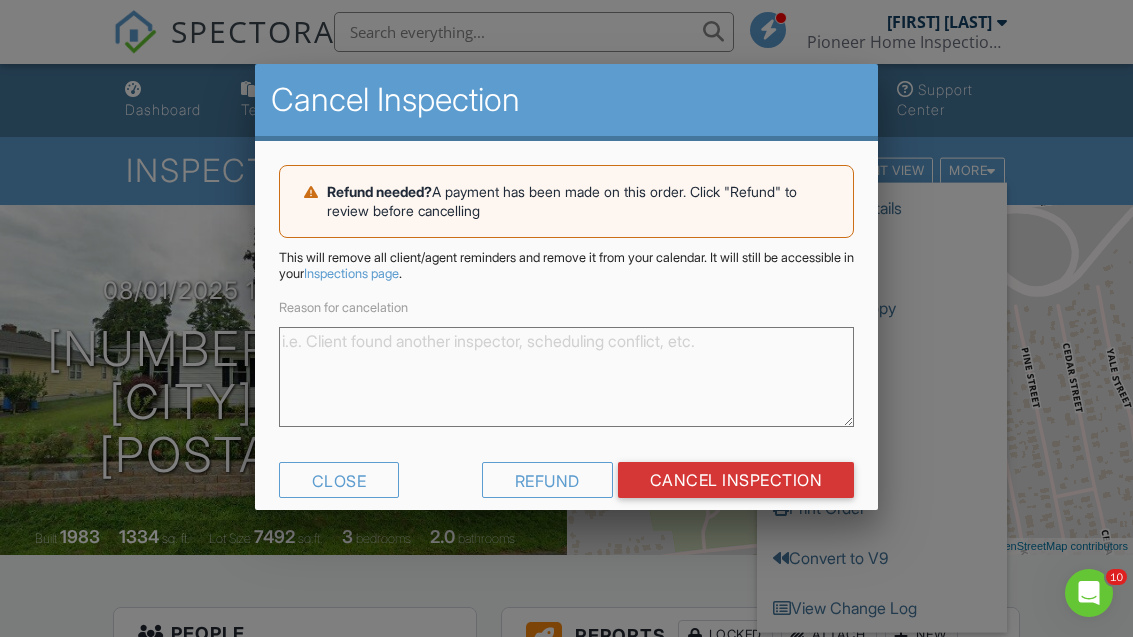 click on "Cancel Inspection" at bounding box center (736, 480) 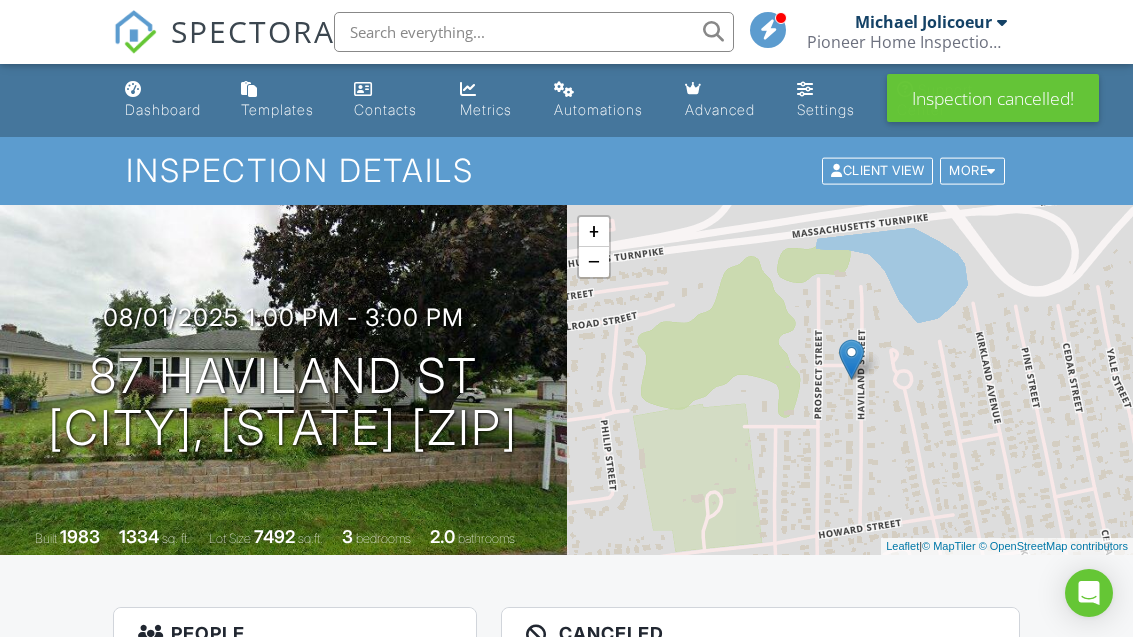 scroll, scrollTop: 0, scrollLeft: 0, axis: both 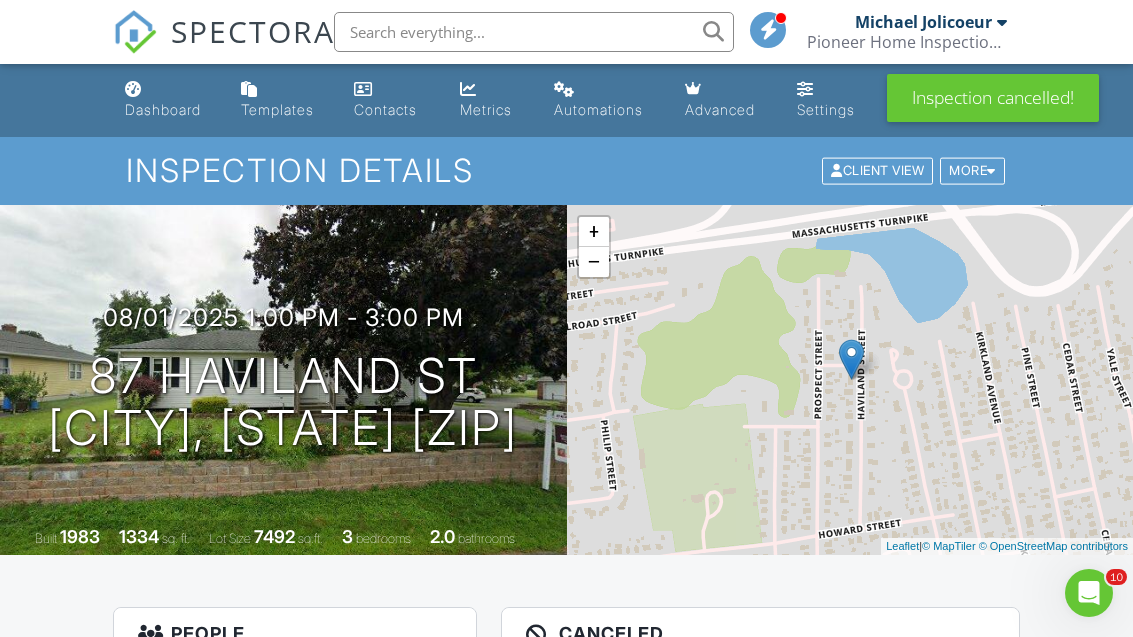 click on "Dashboard" at bounding box center [167, 100] 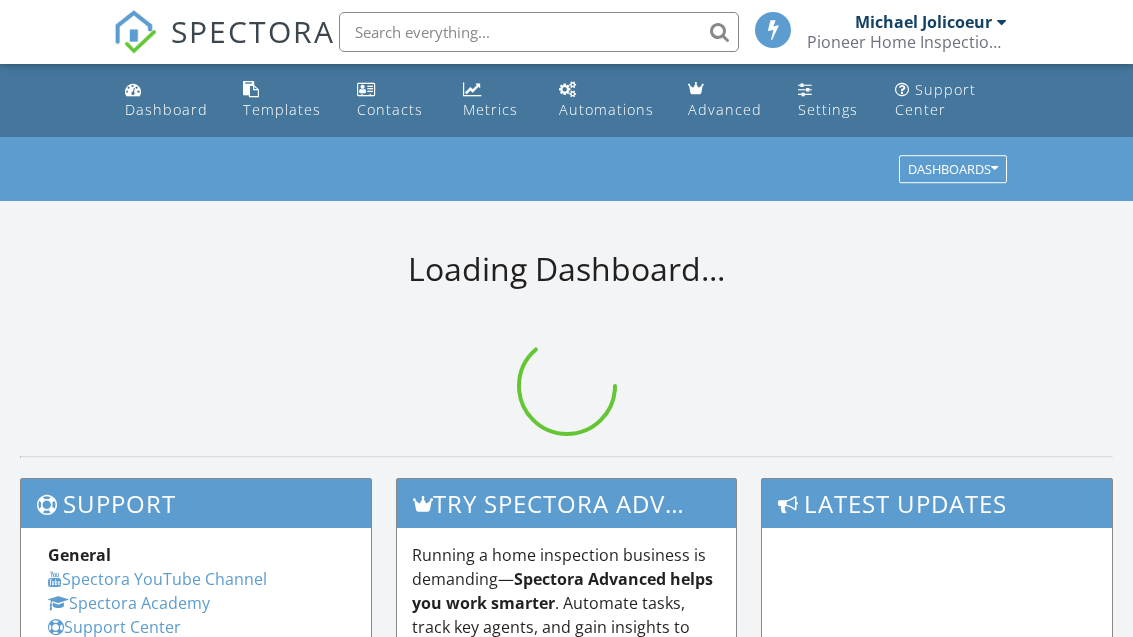 scroll, scrollTop: 0, scrollLeft: 0, axis: both 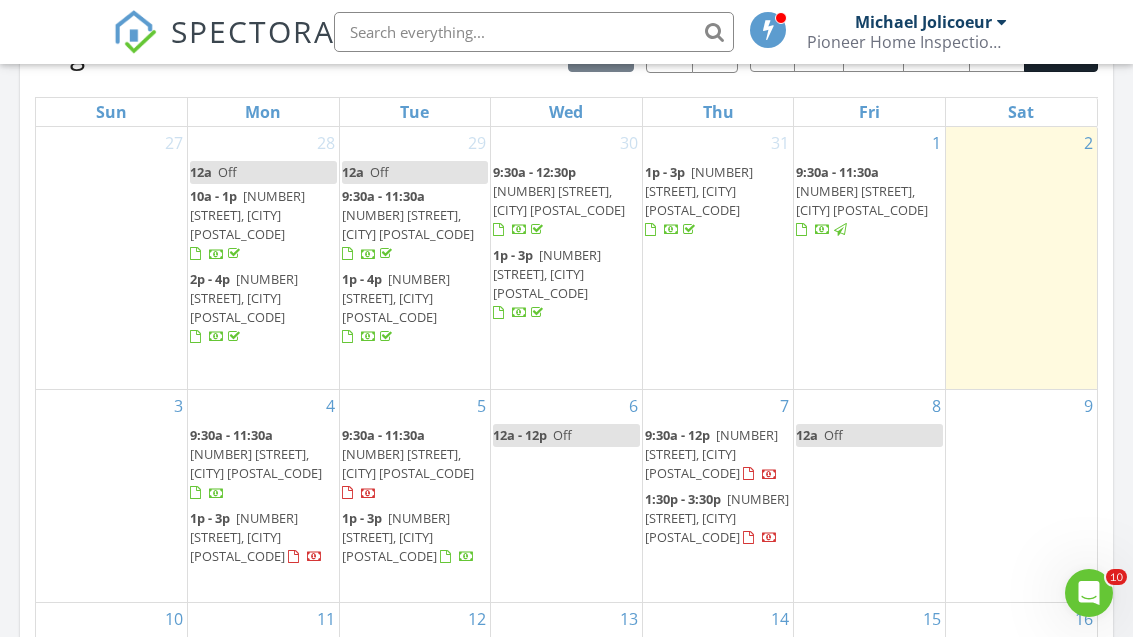 click on "3" at bounding box center (111, 496) 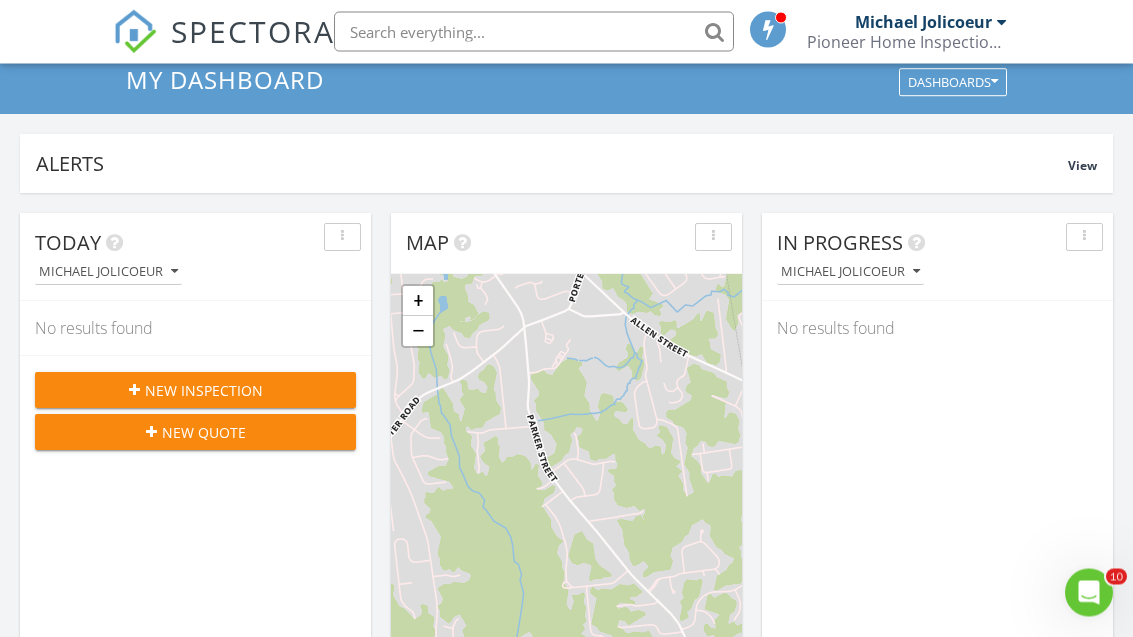 scroll, scrollTop: 0, scrollLeft: 0, axis: both 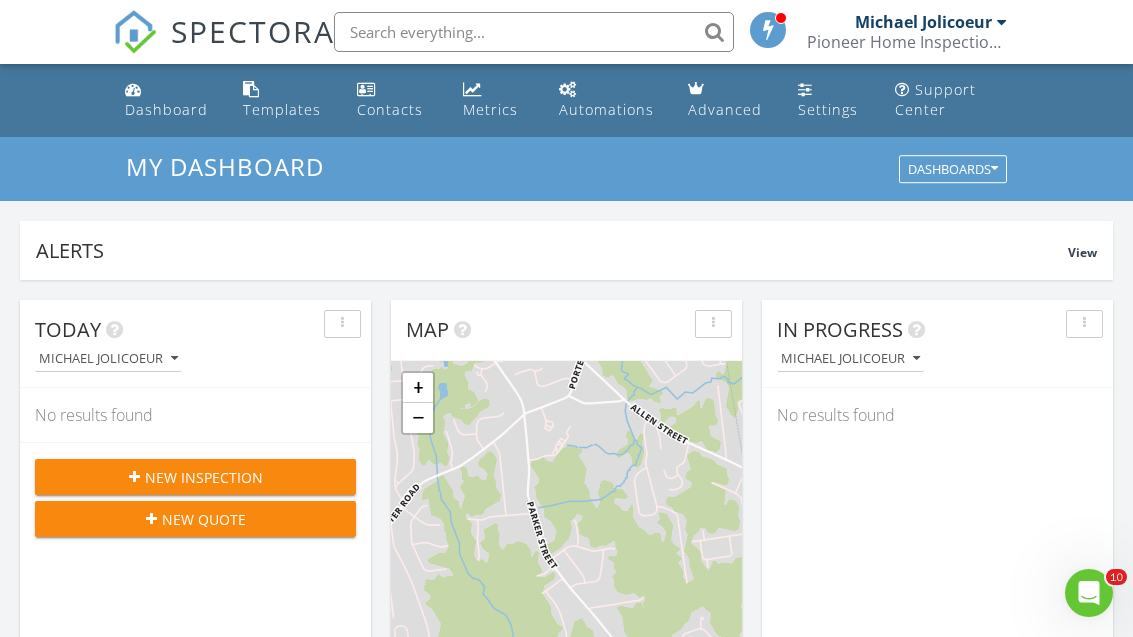 click on "Dashboard" at bounding box center [166, 109] 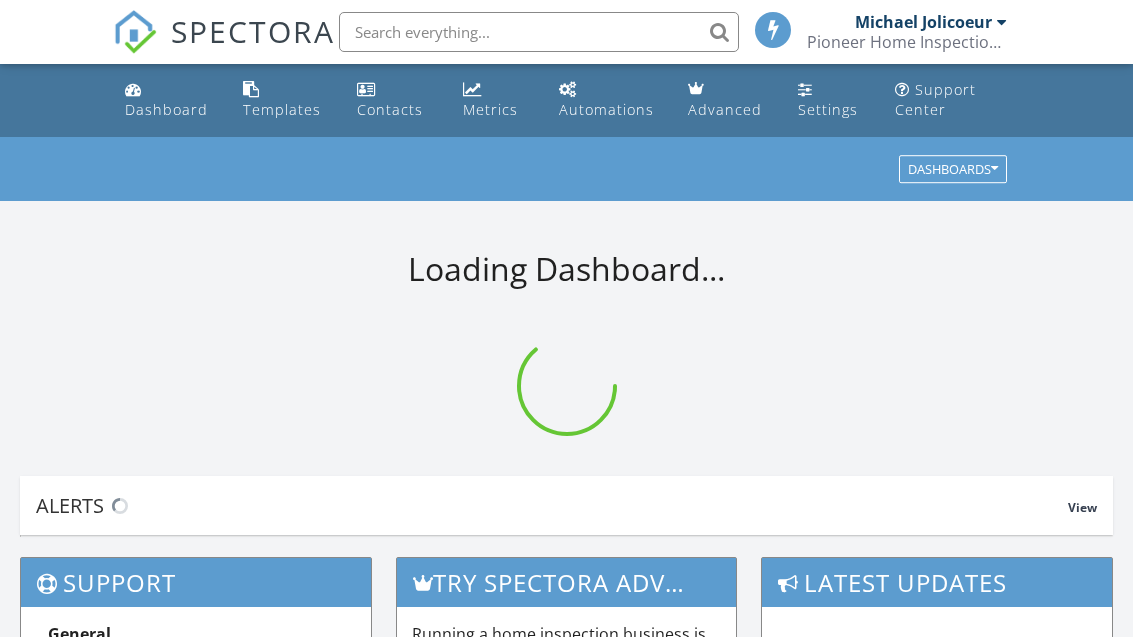 scroll, scrollTop: 0, scrollLeft: 0, axis: both 